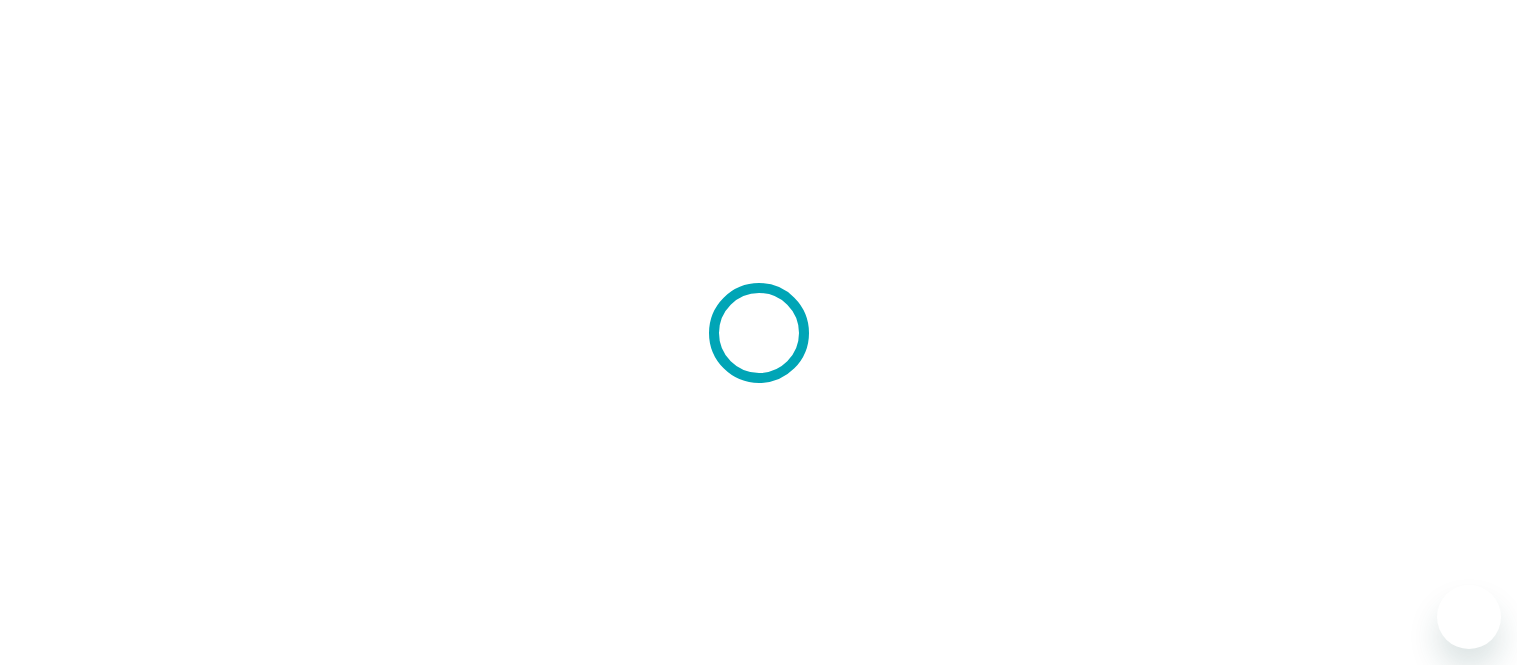 scroll, scrollTop: 0, scrollLeft: 0, axis: both 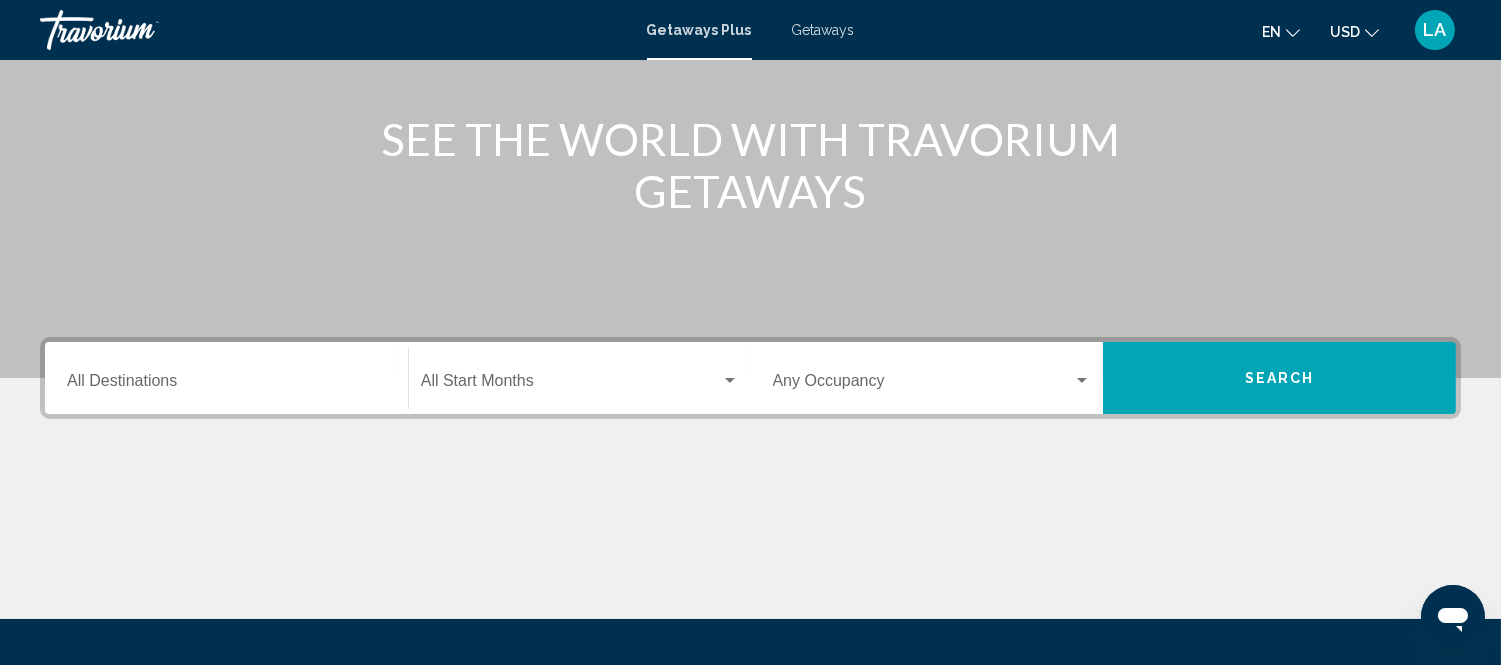 click on "Destination All Destinations" at bounding box center (226, 385) 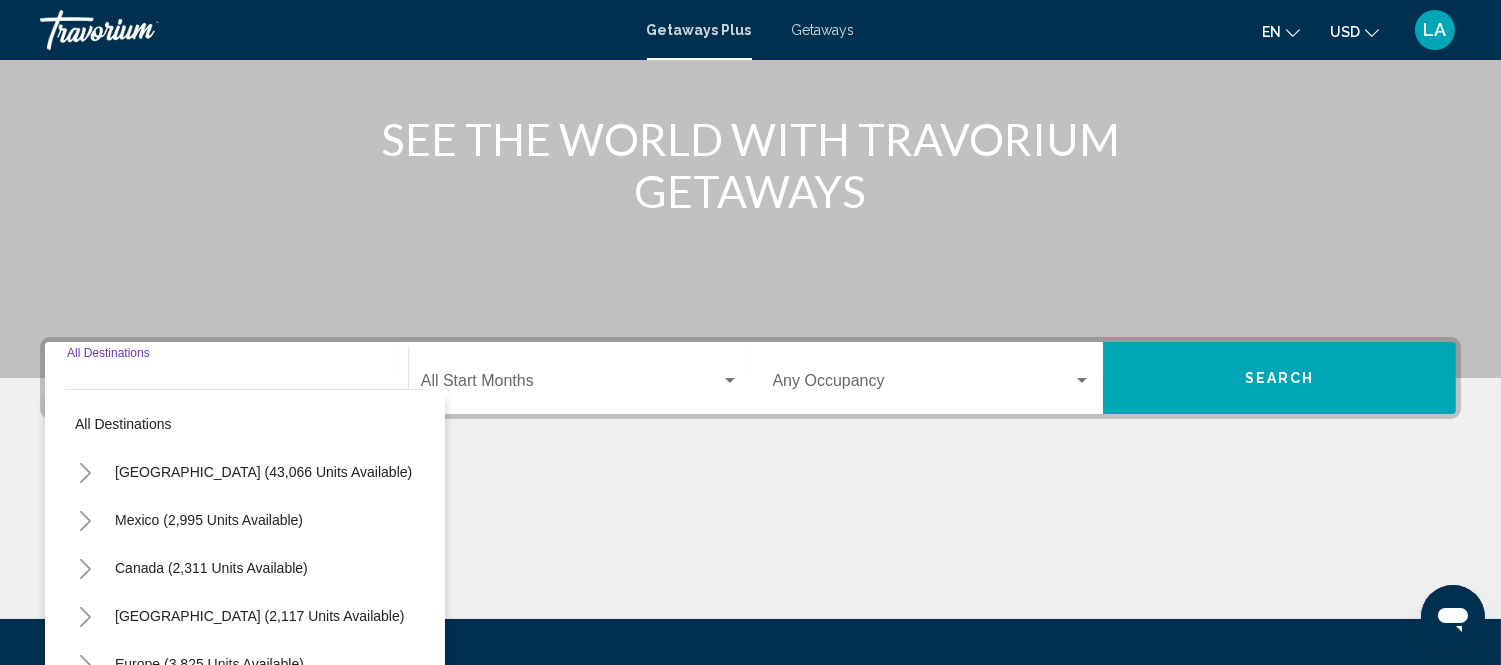 scroll, scrollTop: 420, scrollLeft: 0, axis: vertical 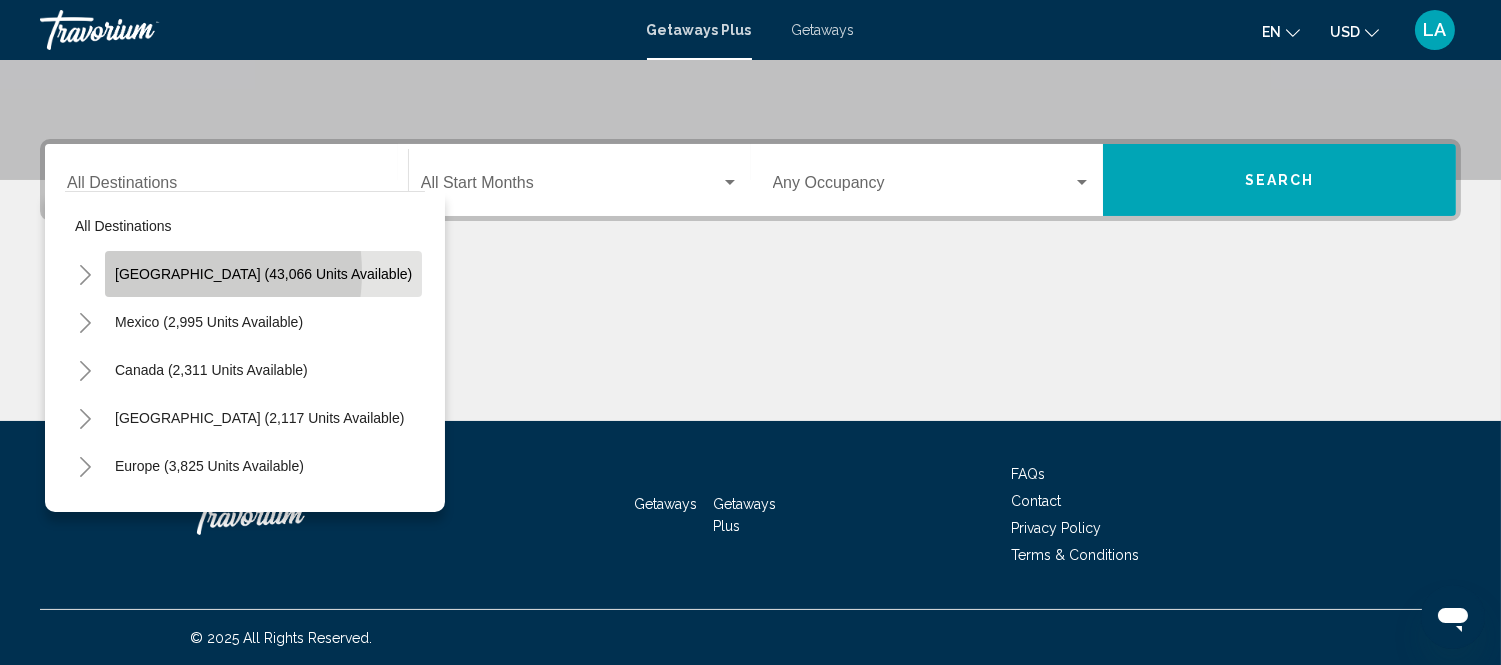 click on "[GEOGRAPHIC_DATA] (43,066 units available)" 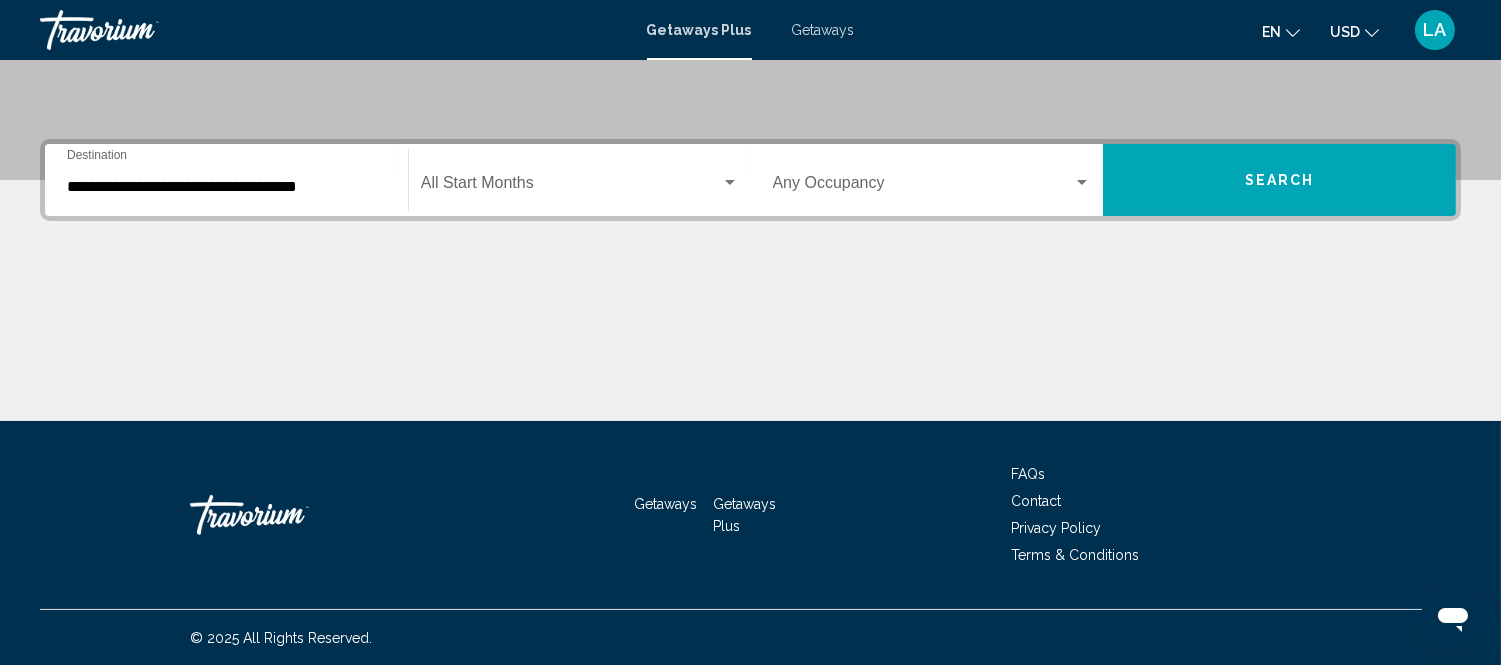 click on "Start Month All Start Months" 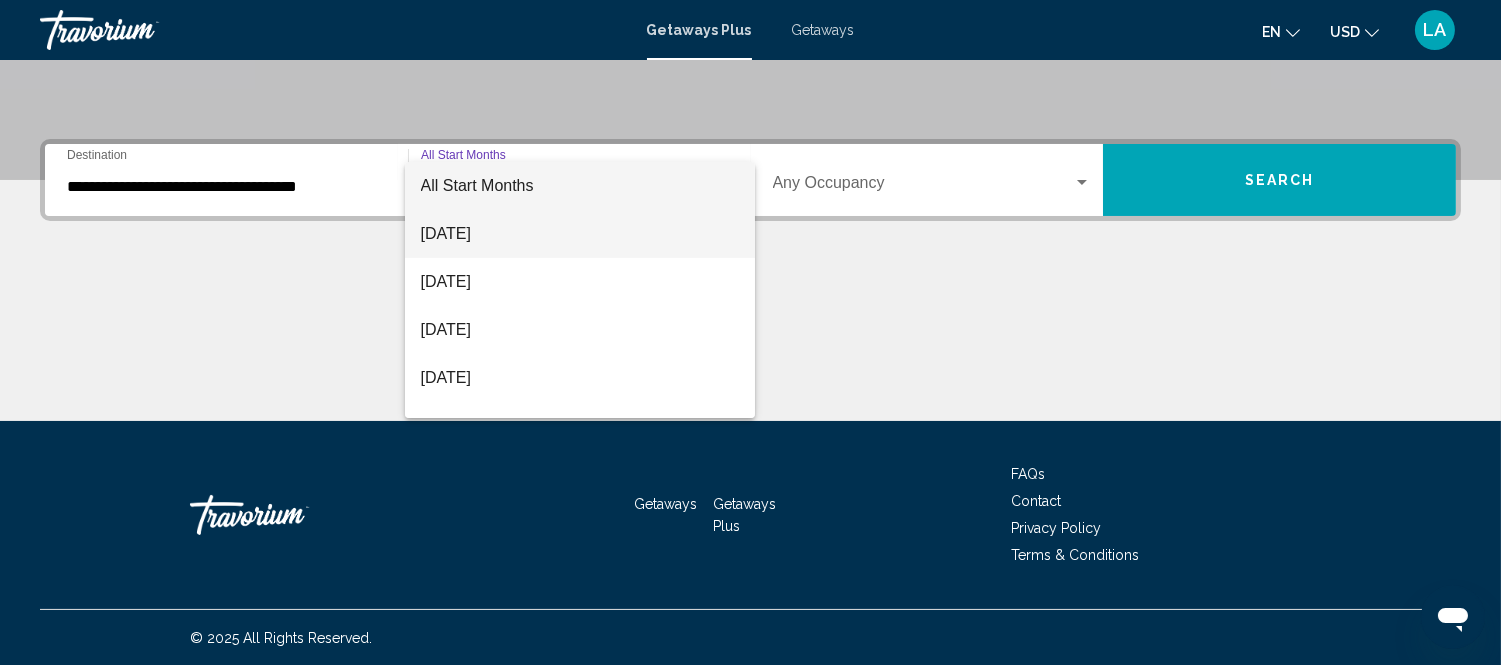 click on "[DATE]" at bounding box center (580, 234) 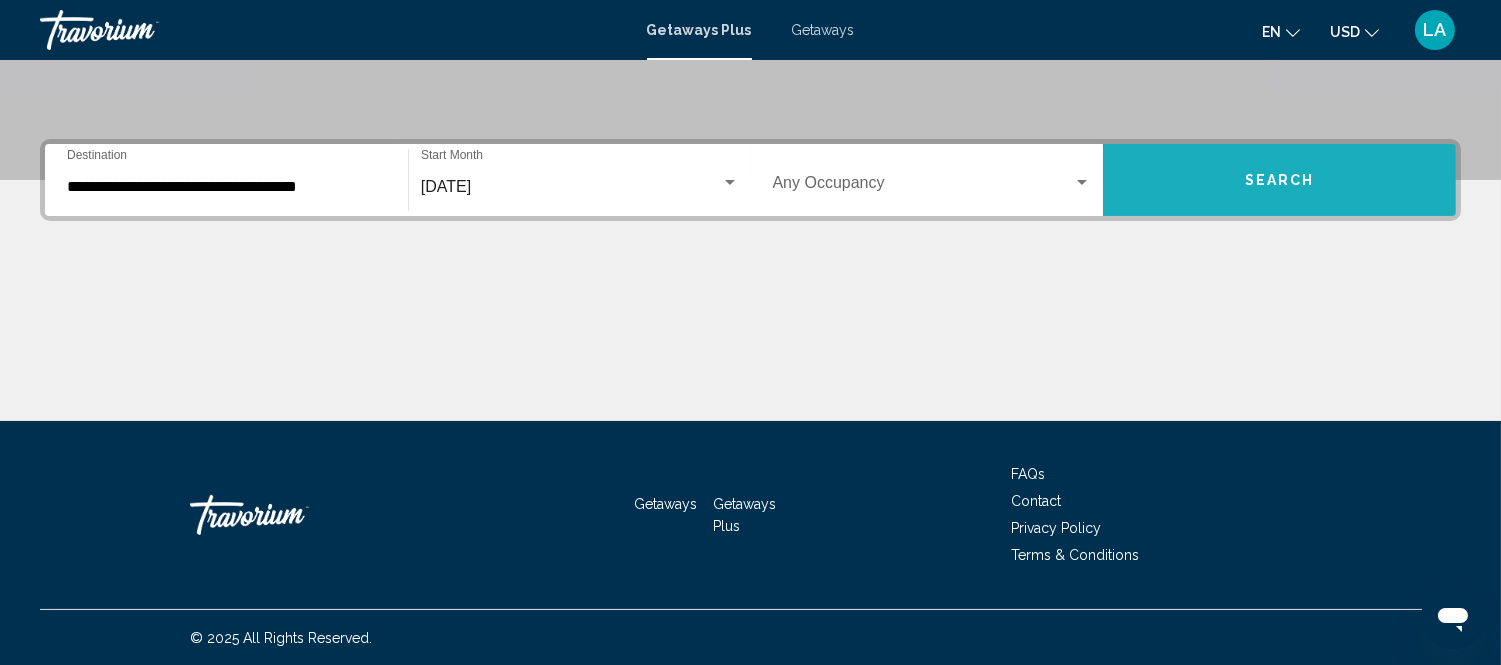 click on "Search" at bounding box center (1279, 180) 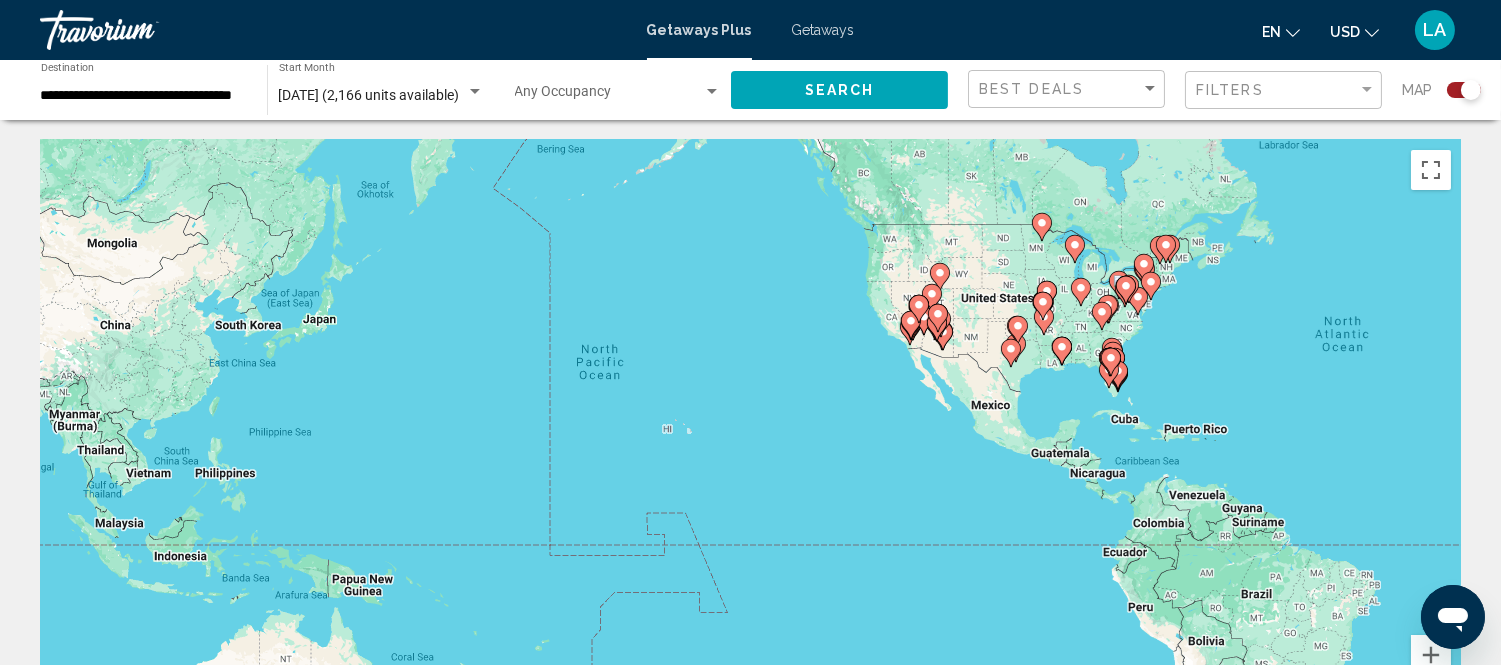 drag, startPoint x: 333, startPoint y: 395, endPoint x: 995, endPoint y: 321, distance: 666.1231 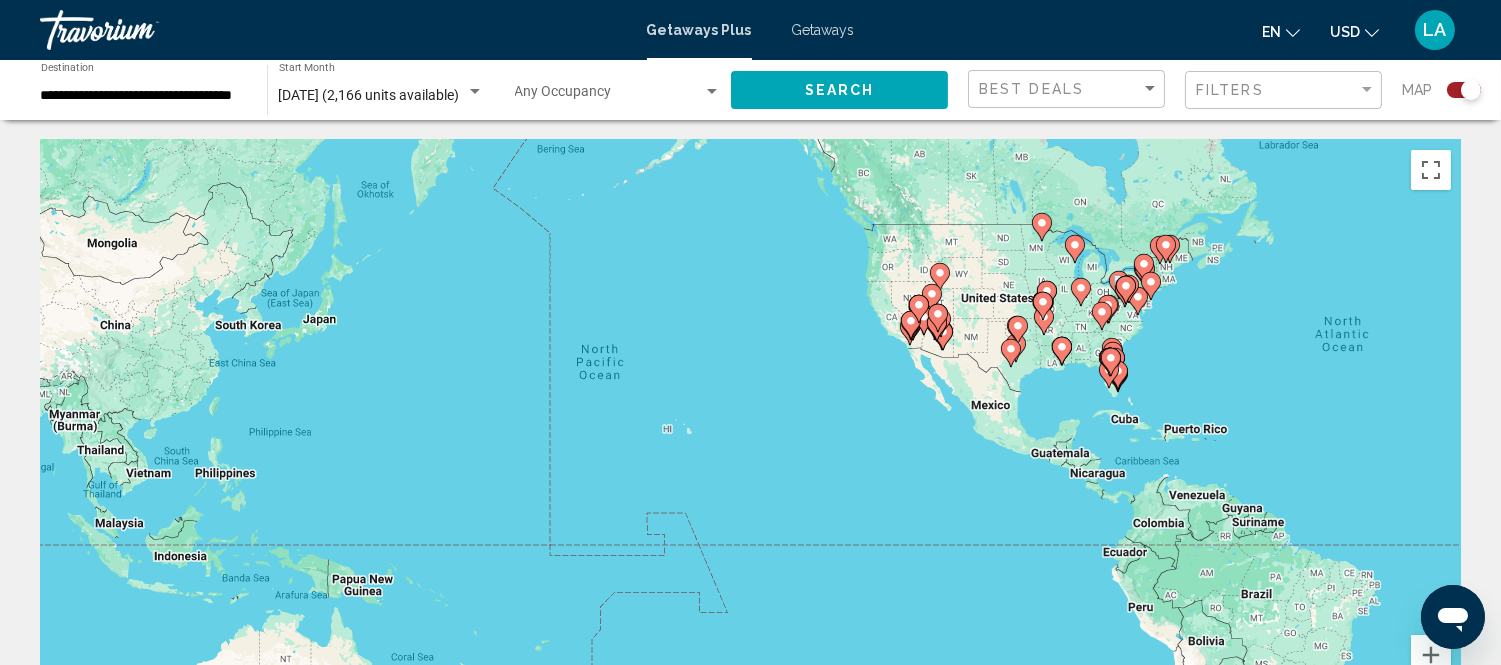 click on "To navigate, press the arrow keys. To activate drag with keyboard, press Alt + Enter. Once in keyboard drag state, use the arrow keys to move the marker. To complete the drag, press the Enter key. To cancel, press Escape." at bounding box center (750, 440) 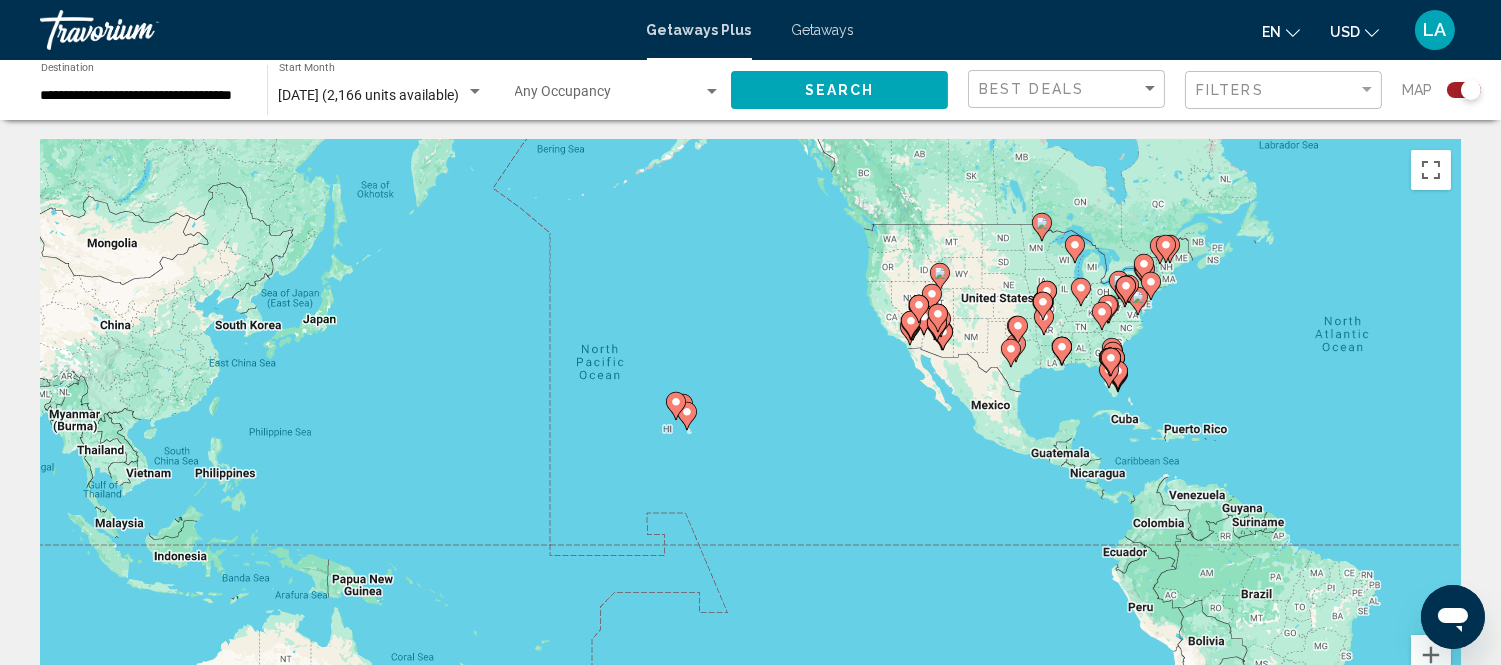 click on "To navigate, press the arrow keys. To activate drag with keyboard, press Alt + Enter. Once in keyboard drag state, use the arrow keys to move the marker. To complete the drag, press the Enter key. To cancel, press Escape." at bounding box center (750, 440) 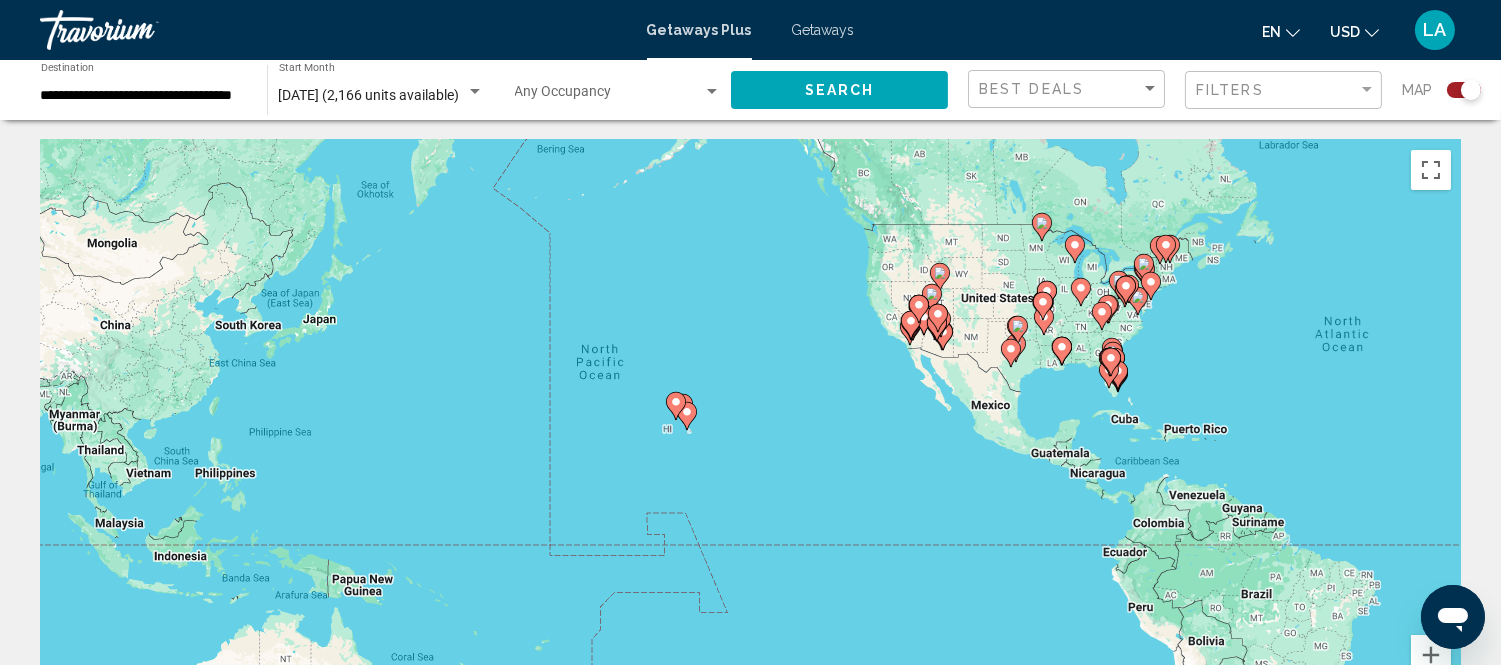 click on "To navigate, press the arrow keys. To activate drag with keyboard, press Alt + Enter. Once in keyboard drag state, use the arrow keys to move the marker. To complete the drag, press the Enter key. To cancel, press Escape." at bounding box center [750, 440] 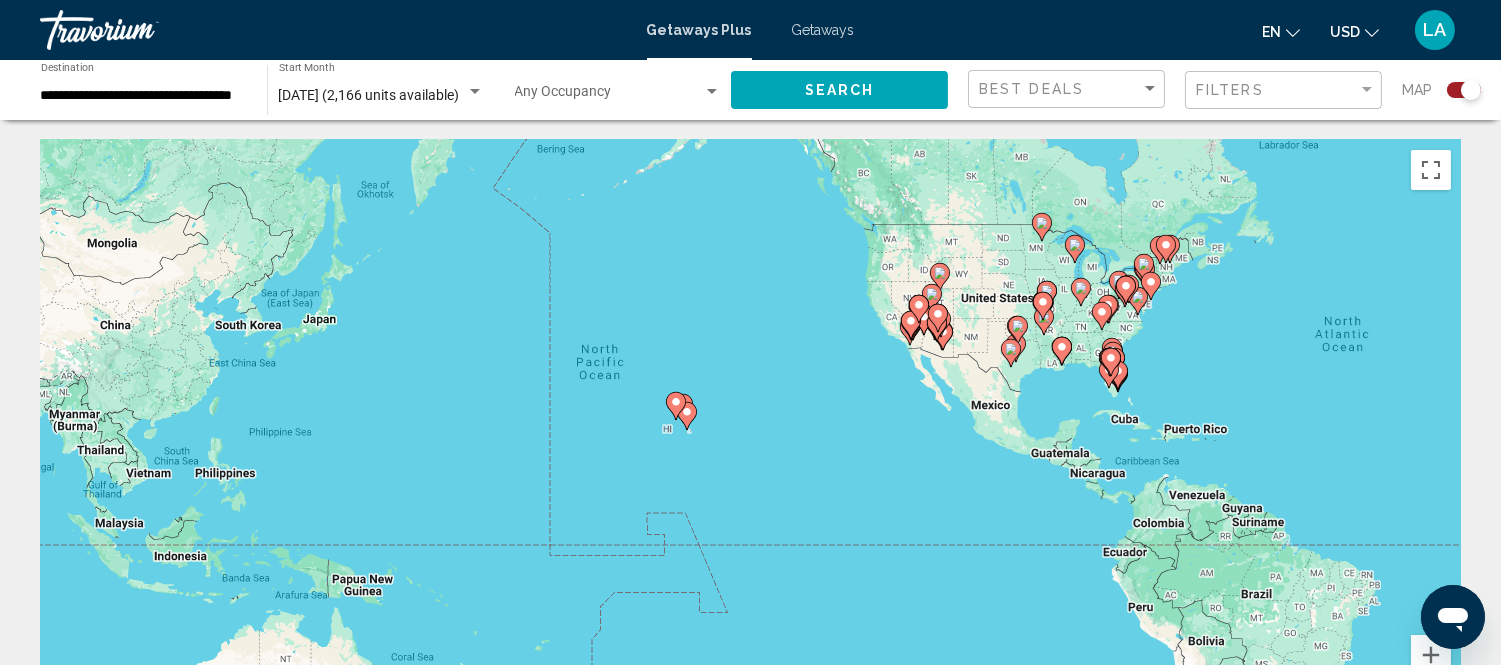 click on "To navigate, press the arrow keys. To activate drag with keyboard, press Alt + Enter. Once in keyboard drag state, use the arrow keys to move the marker. To complete the drag, press the Enter key. To cancel, press Escape." at bounding box center (750, 440) 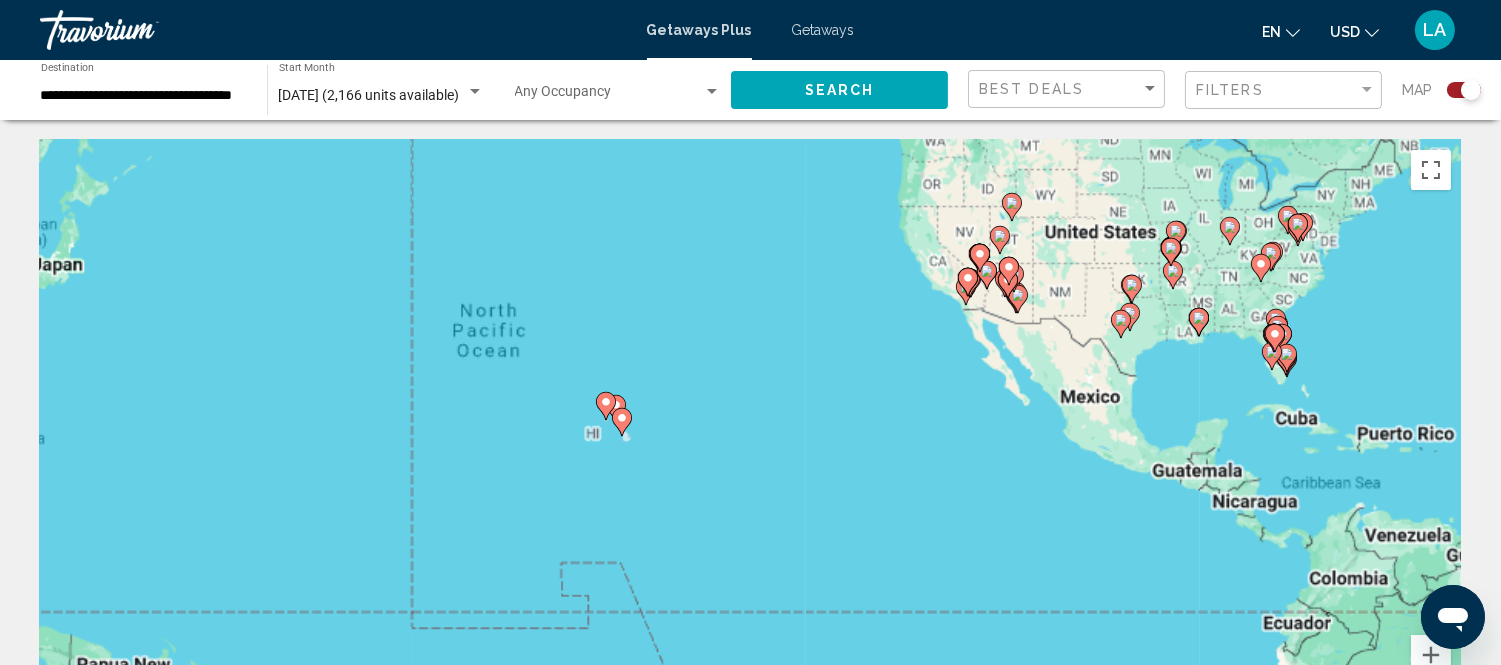 click on "To navigate, press the arrow keys. To activate drag with keyboard, press Alt + Enter. Once in keyboard drag state, use the arrow keys to move the marker. To complete the drag, press the Enter key. To cancel, press Escape." at bounding box center [750, 440] 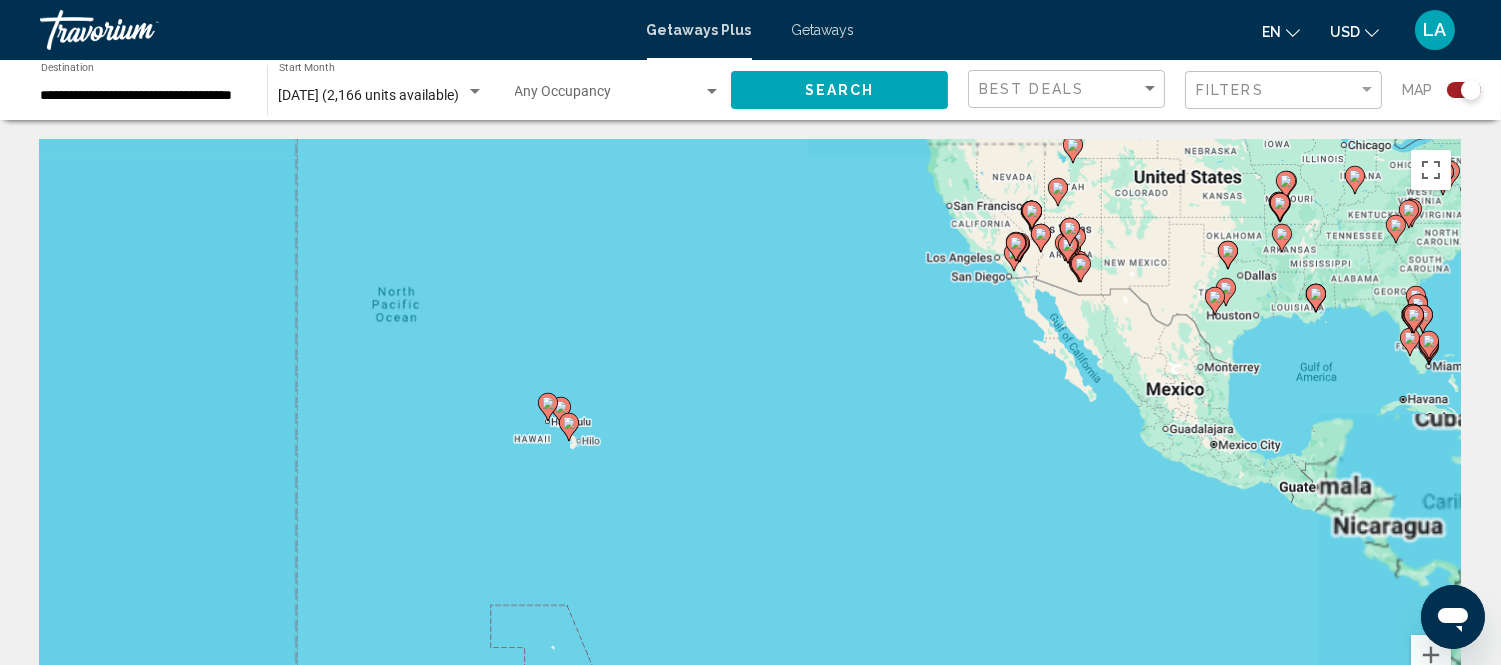 click on "To navigate, press the arrow keys. To activate drag with keyboard, press Alt + Enter. Once in keyboard drag state, use the arrow keys to move the marker. To complete the drag, press the Enter key. To cancel, press Escape." at bounding box center [750, 440] 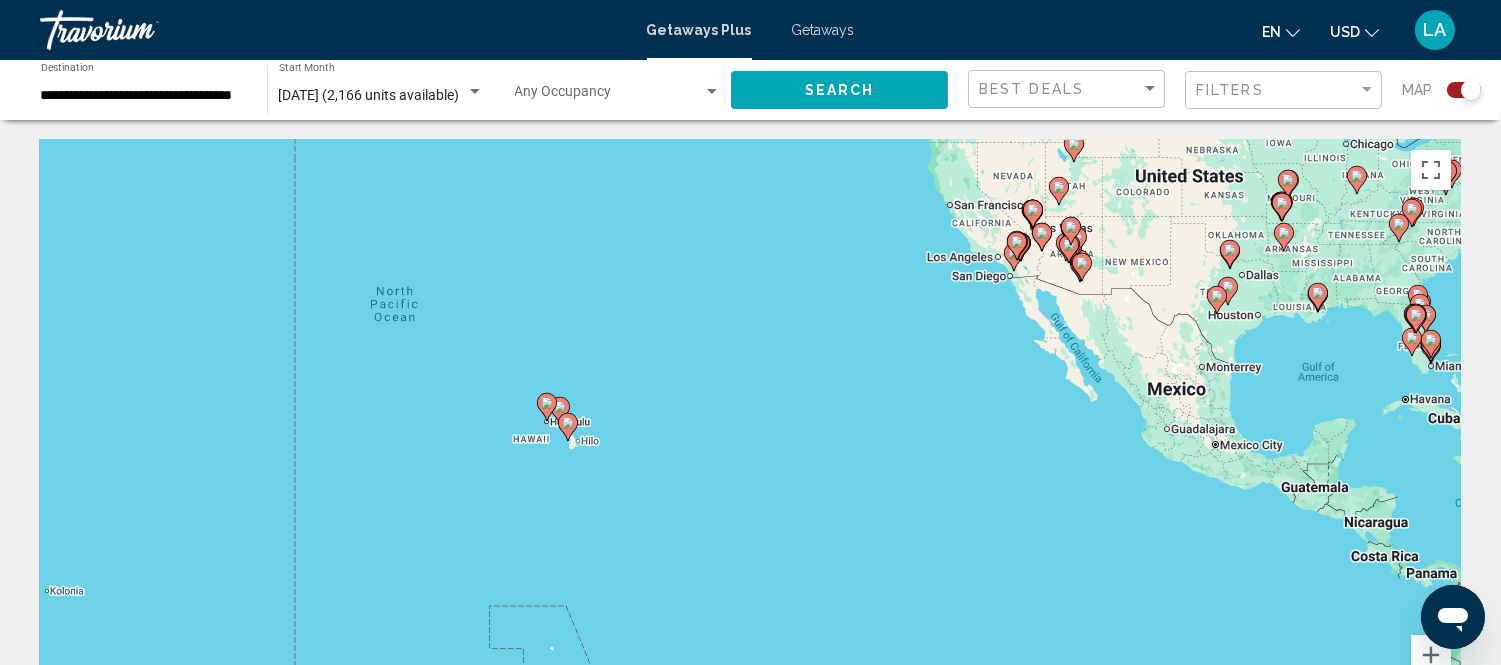 click on "To navigate, press the arrow keys. To activate drag with keyboard, press Alt + Enter. Once in keyboard drag state, use the arrow keys to move the marker. To complete the drag, press the Enter key. To cancel, press Escape." at bounding box center (750, 440) 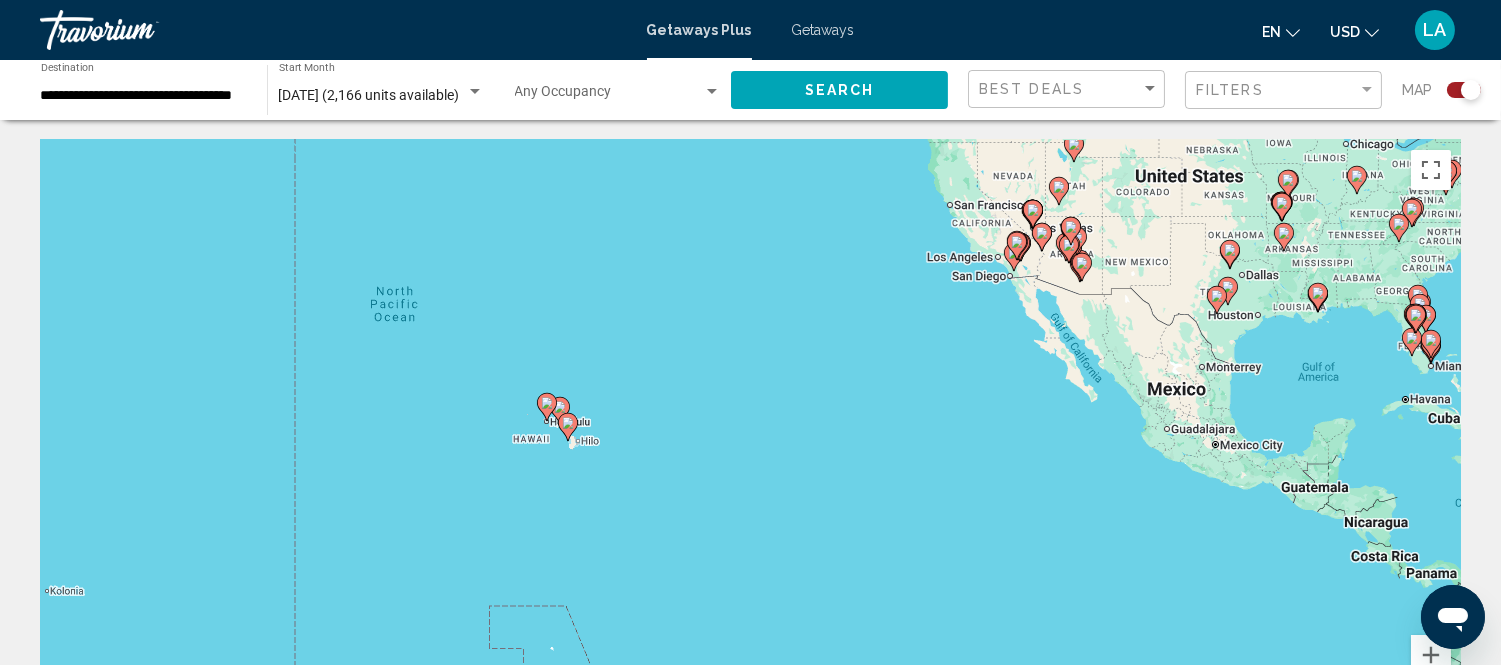 click on "To navigate, press the arrow keys. To activate drag with keyboard, press Alt + Enter. Once in keyboard drag state, use the arrow keys to move the marker. To complete the drag, press the Enter key. To cancel, press Escape." at bounding box center [750, 440] 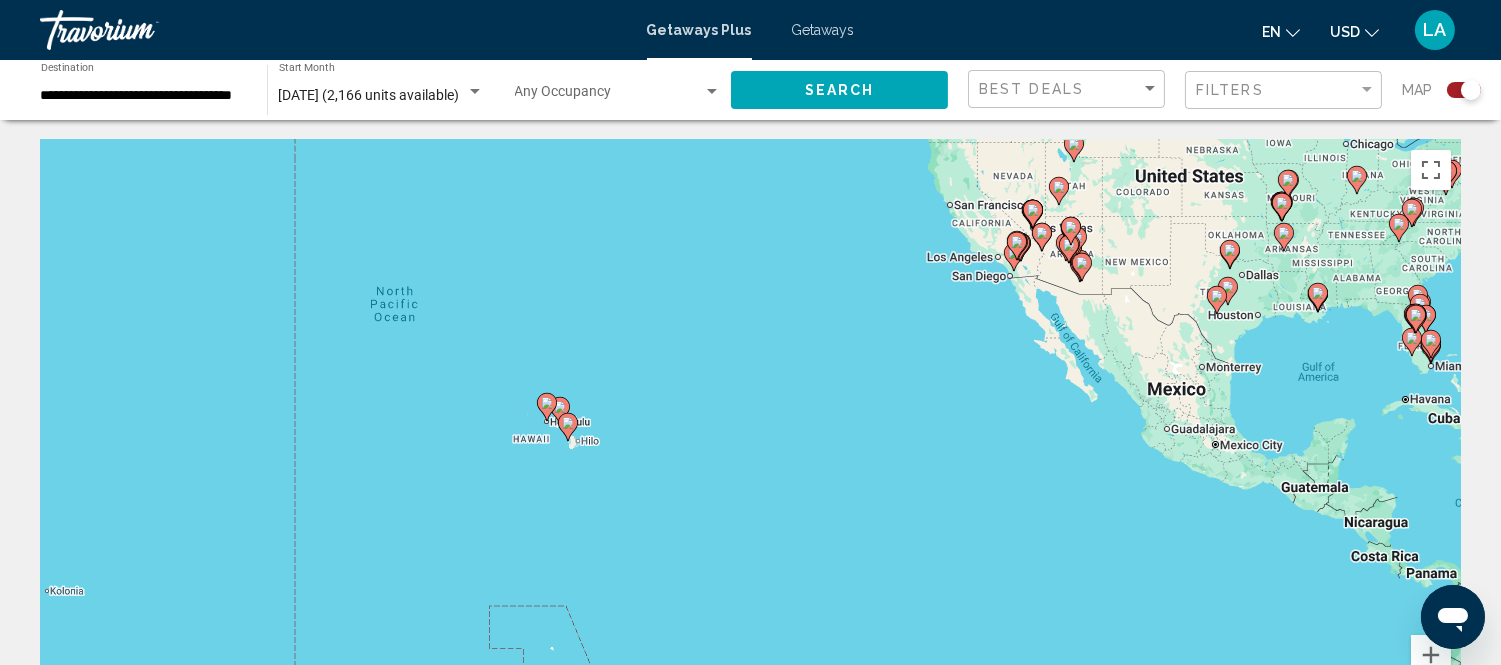 click on "To navigate, press the arrow keys. To activate drag with keyboard, press Alt + Enter. Once in keyboard drag state, use the arrow keys to move the marker. To complete the drag, press the Enter key. To cancel, press Escape." at bounding box center [750, 440] 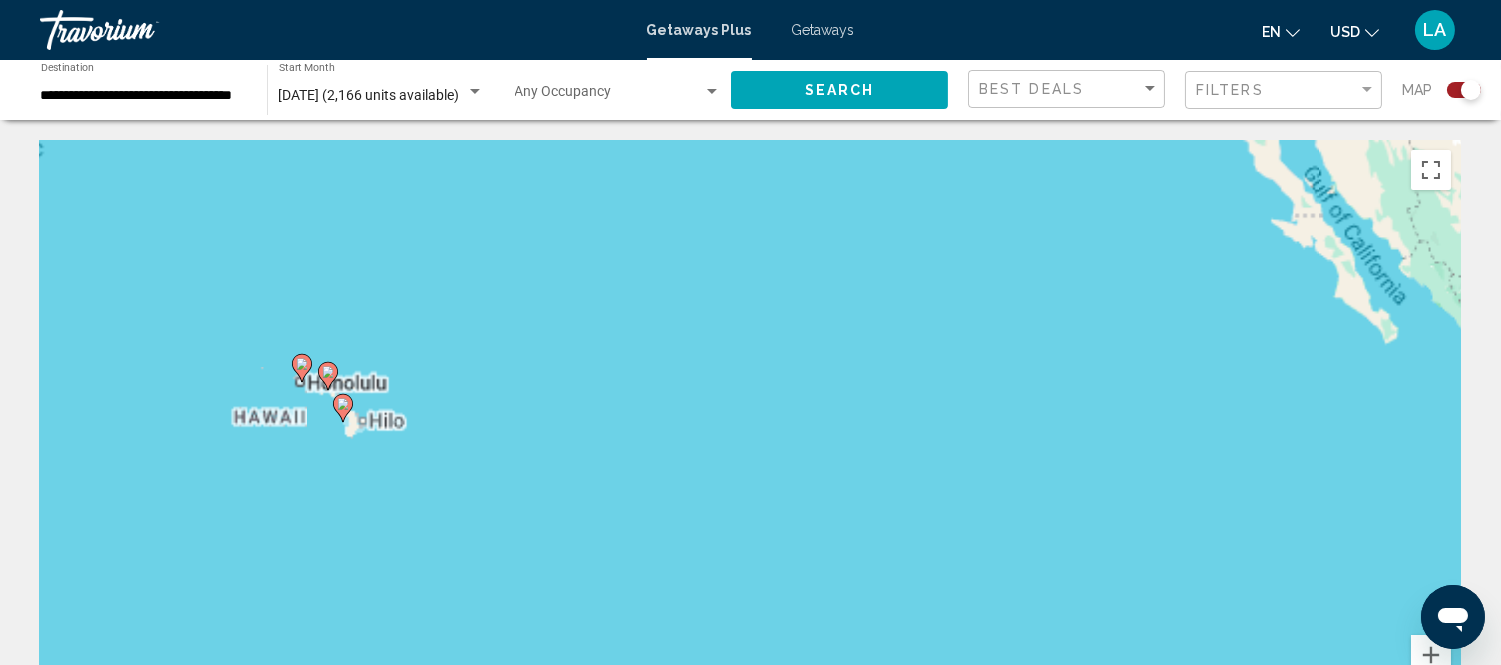 click on "To navigate, press the arrow keys. To activate drag with keyboard, press Alt + Enter. Once in keyboard drag state, use the arrow keys to move the marker. To complete the drag, press the Enter key. To cancel, press Escape." at bounding box center [750, 440] 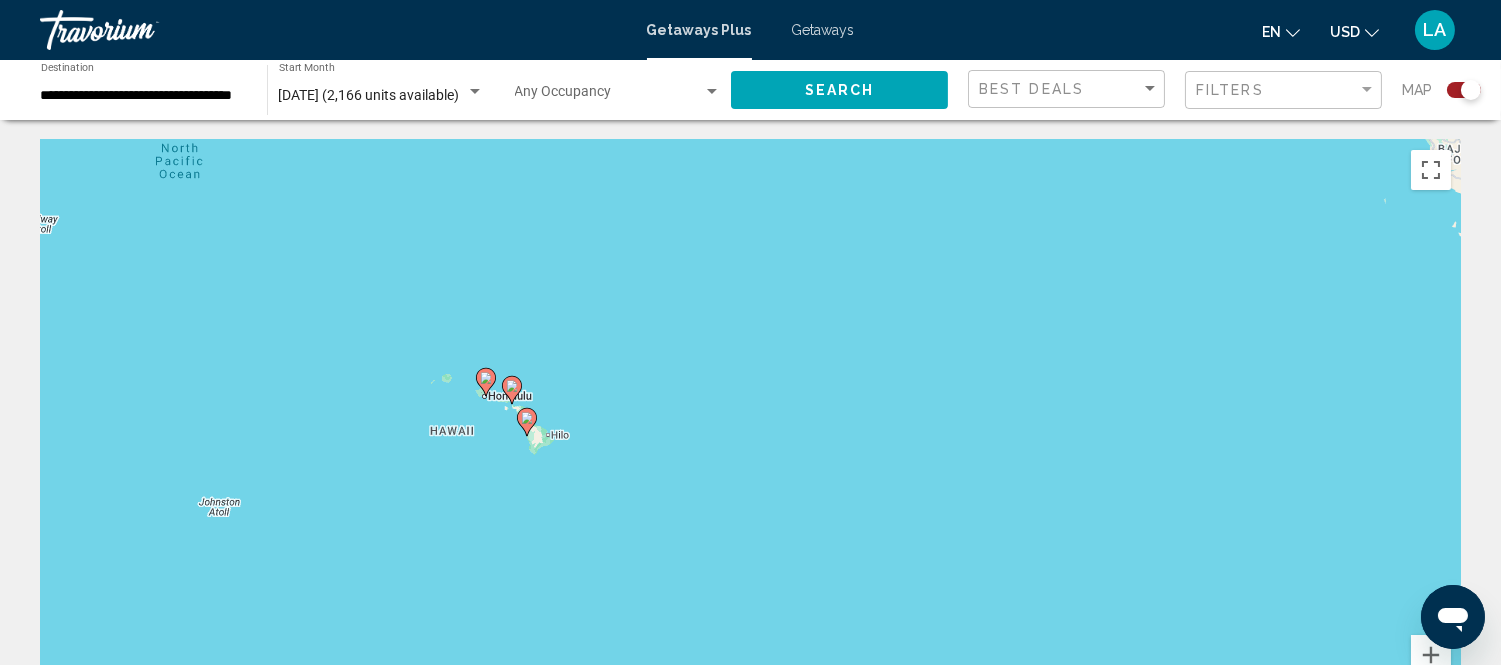 drag, startPoint x: 484, startPoint y: 362, endPoint x: 683, endPoint y: 381, distance: 199.90498 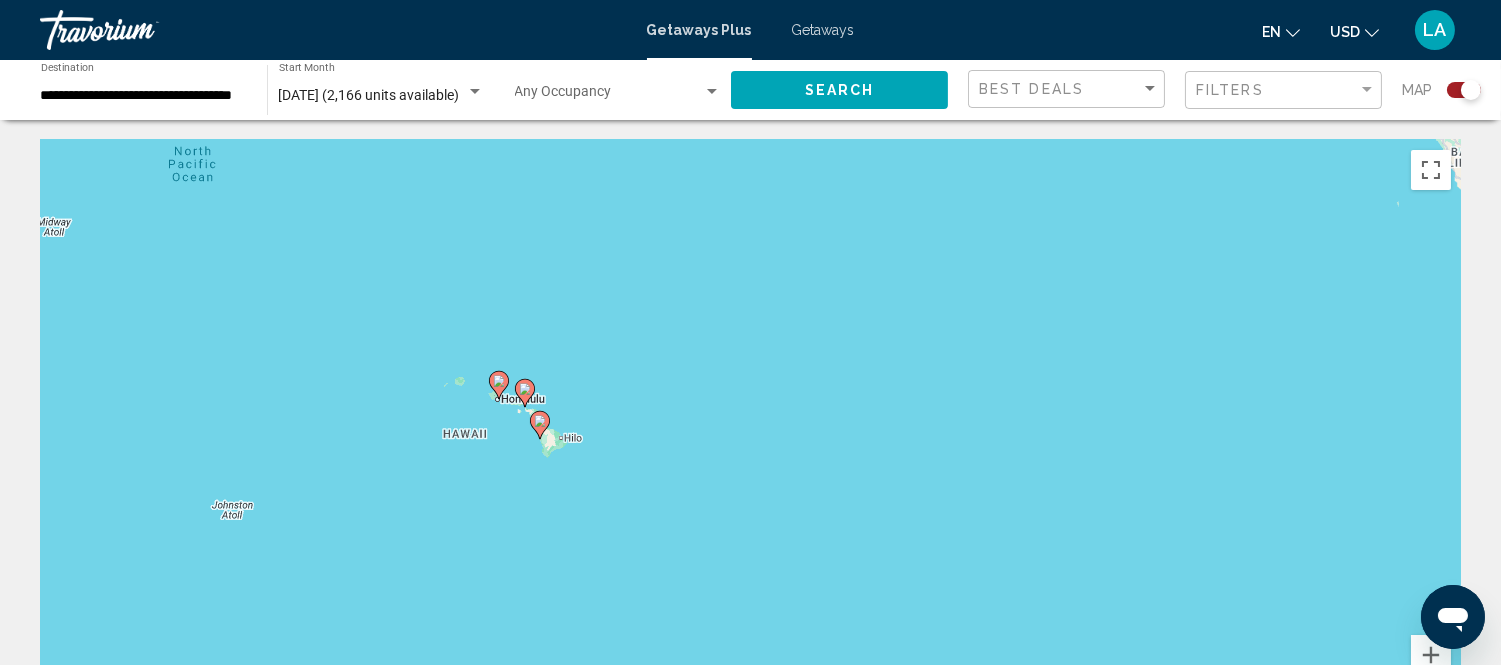 click on "To navigate, press the arrow keys. To activate drag with keyboard, press Alt + Enter. Once in keyboard drag state, use the arrow keys to move the marker. To complete the drag, press the Enter key. To cancel, press Escape." at bounding box center (750, 440) 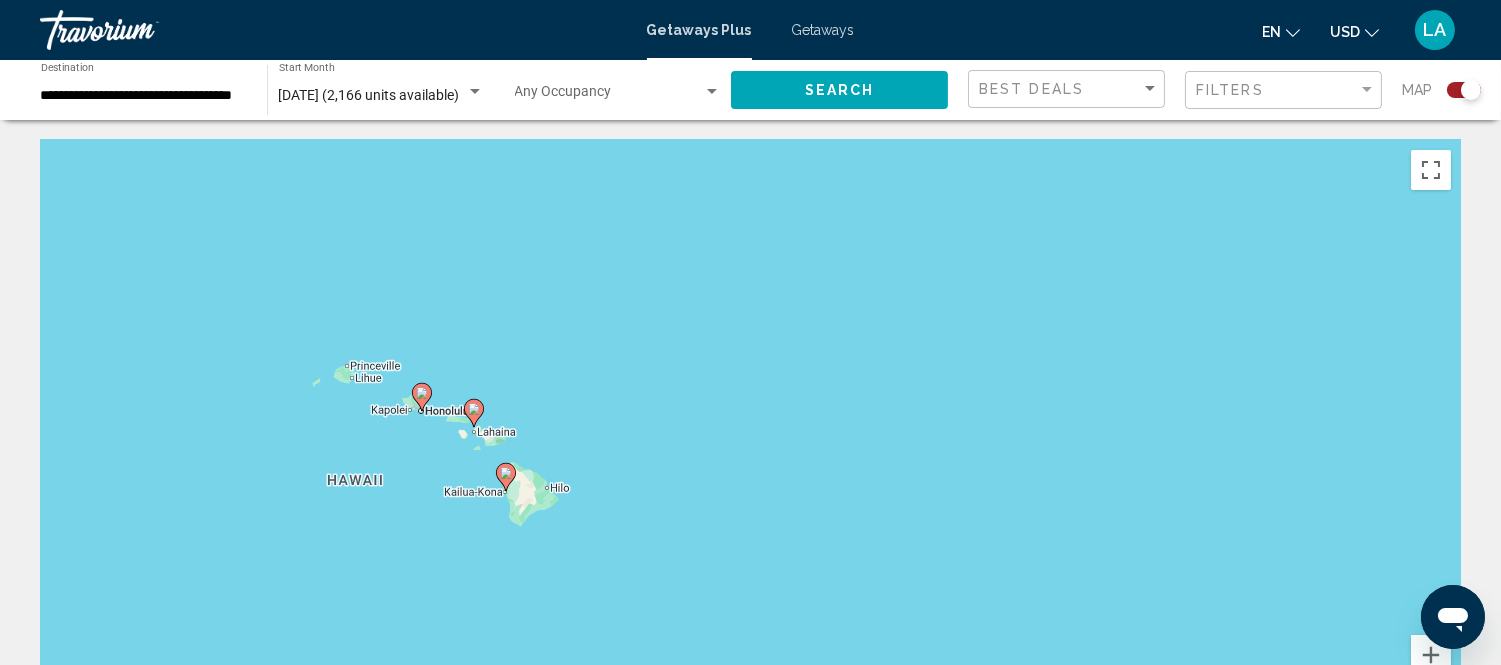drag, startPoint x: 513, startPoint y: 405, endPoint x: 624, endPoint y: 398, distance: 111.220505 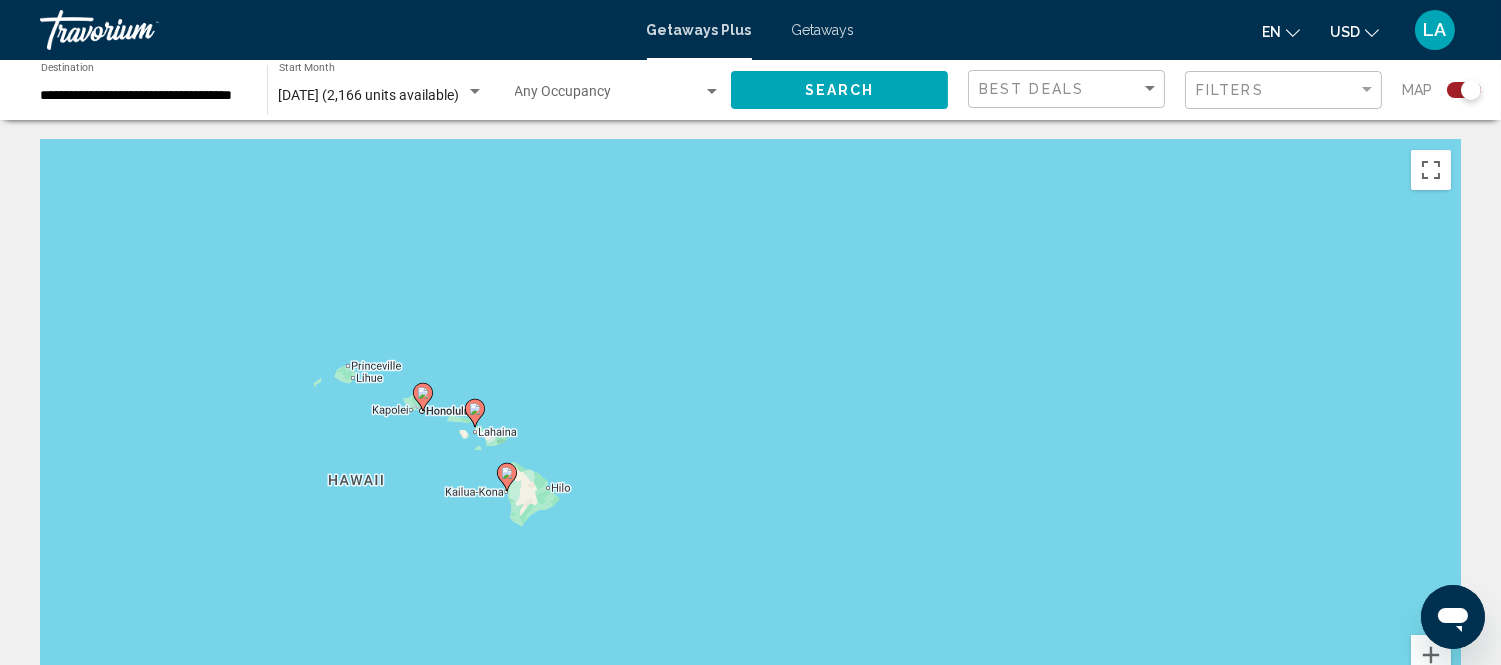 click 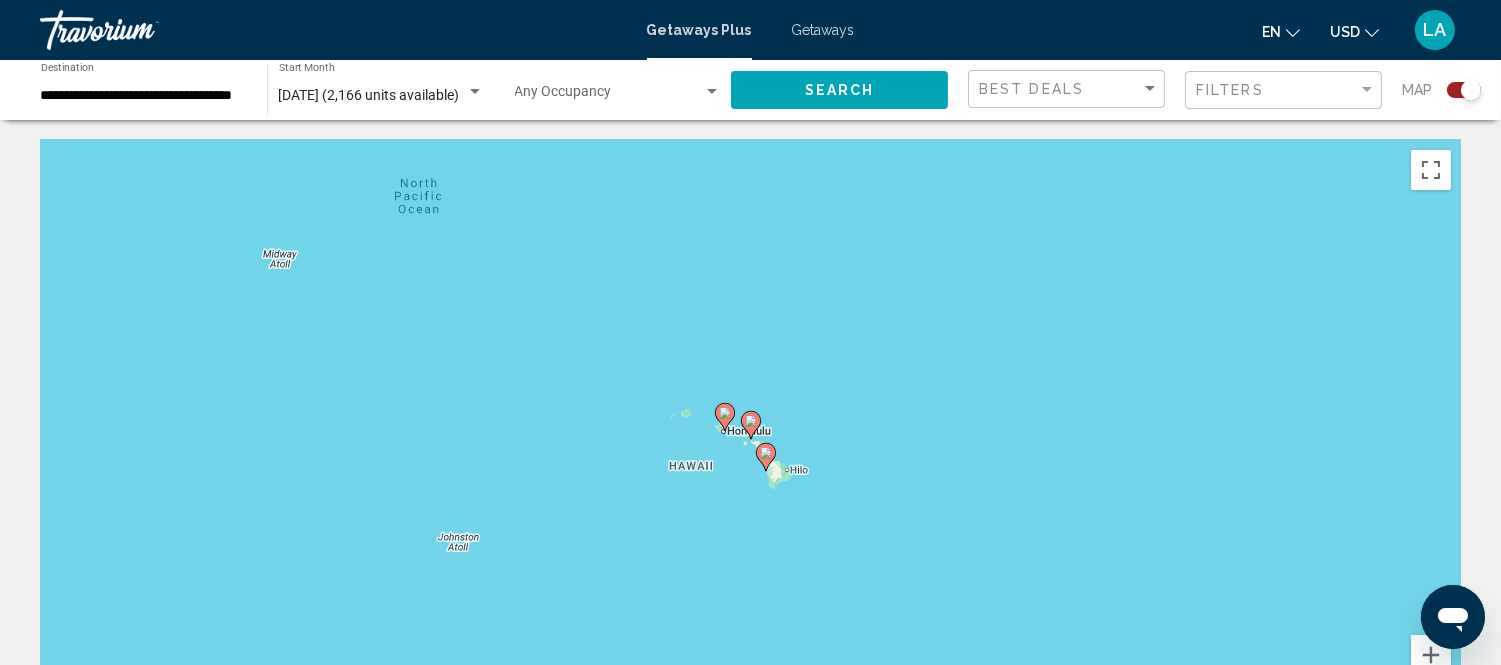 click 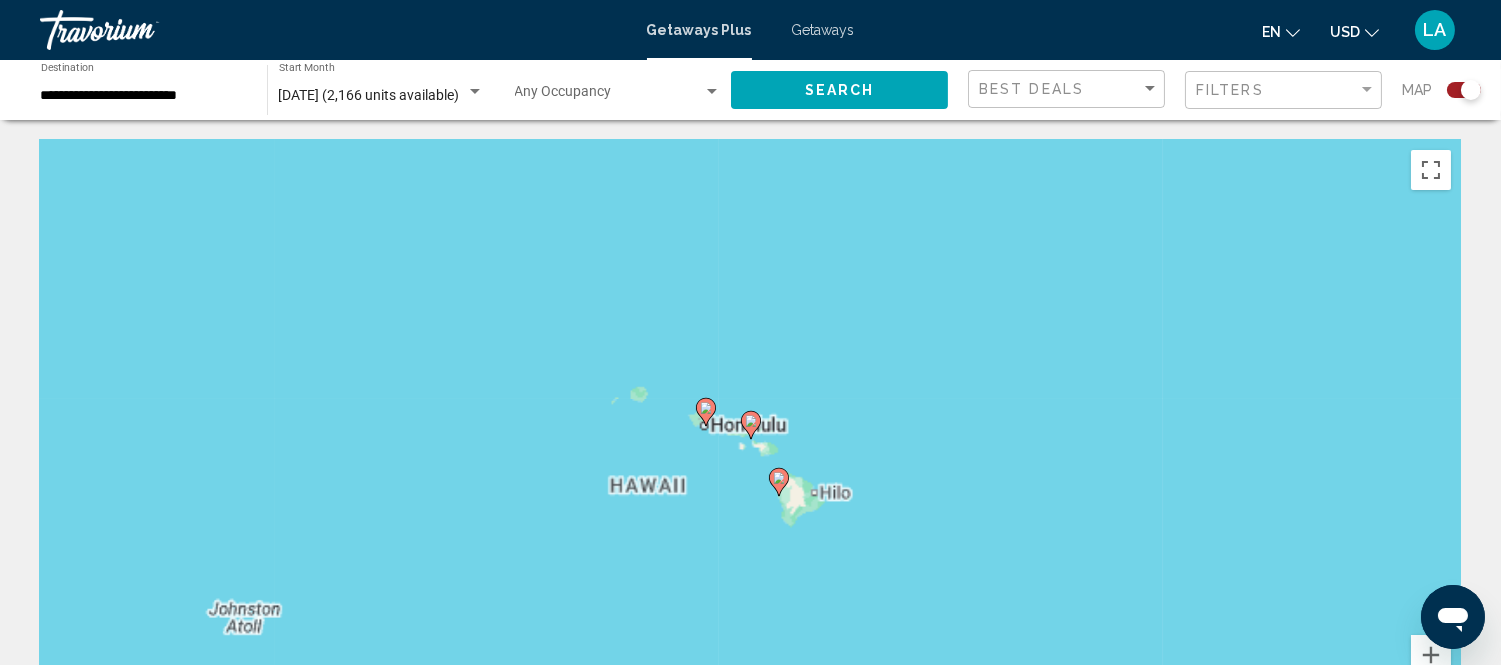 click 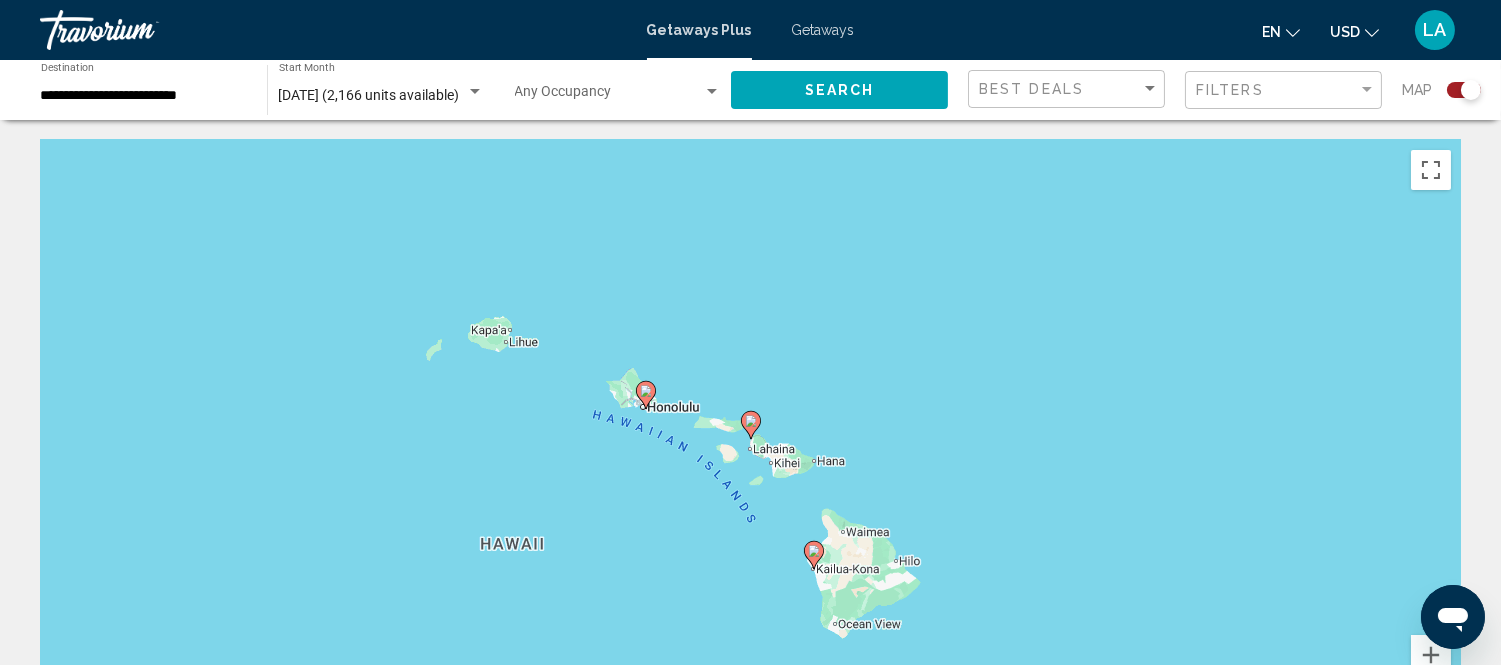 click 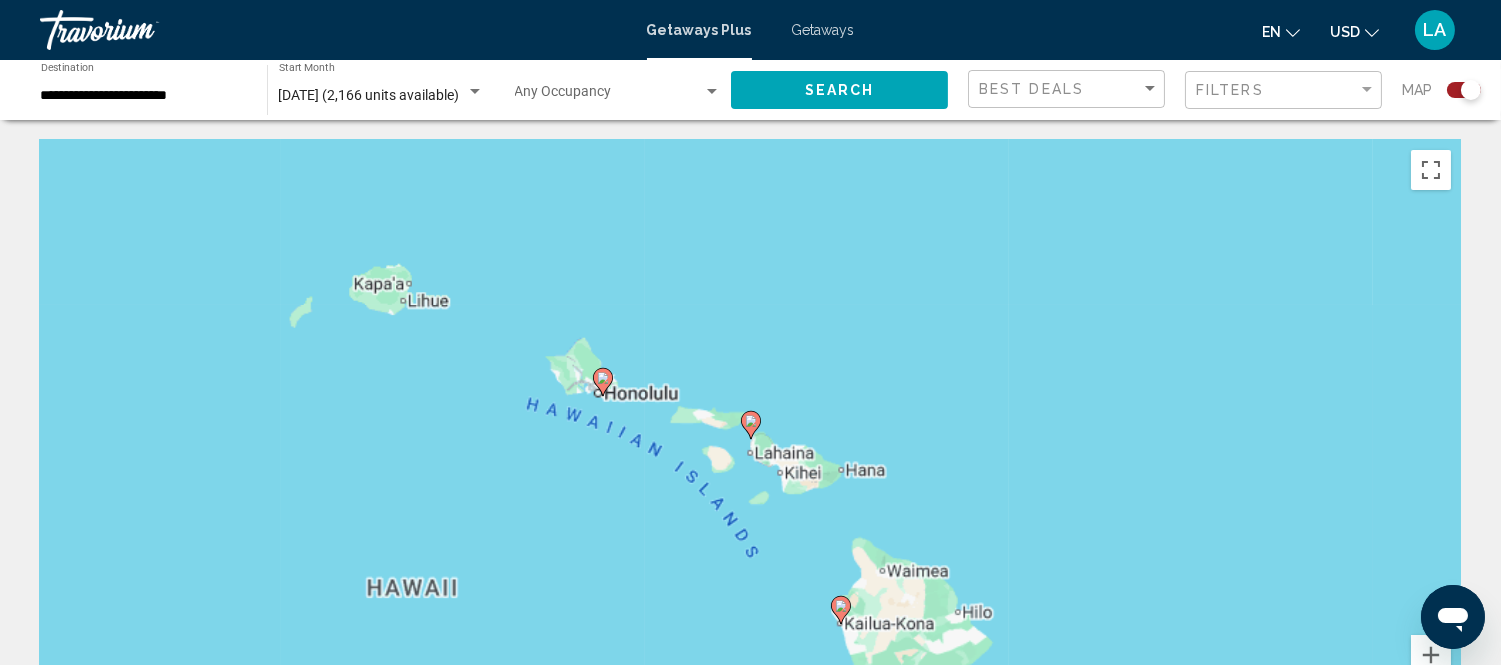 click 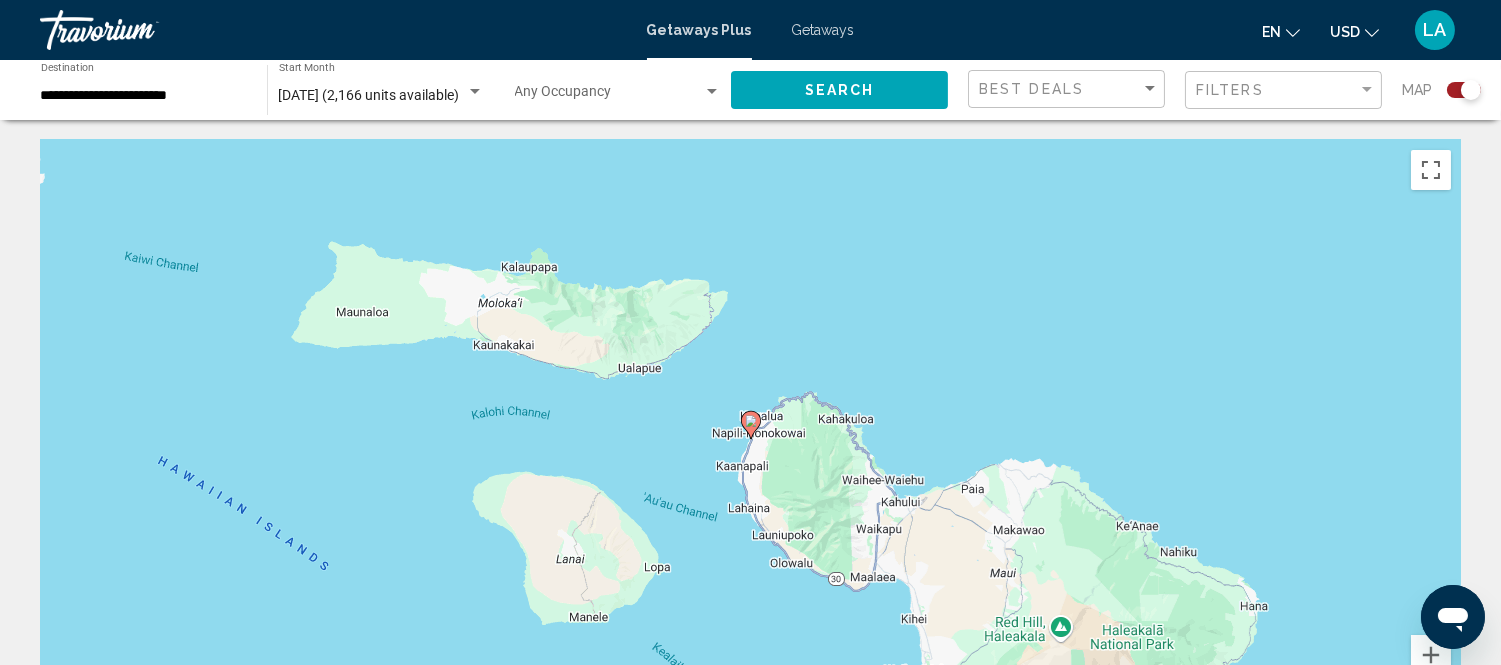 click 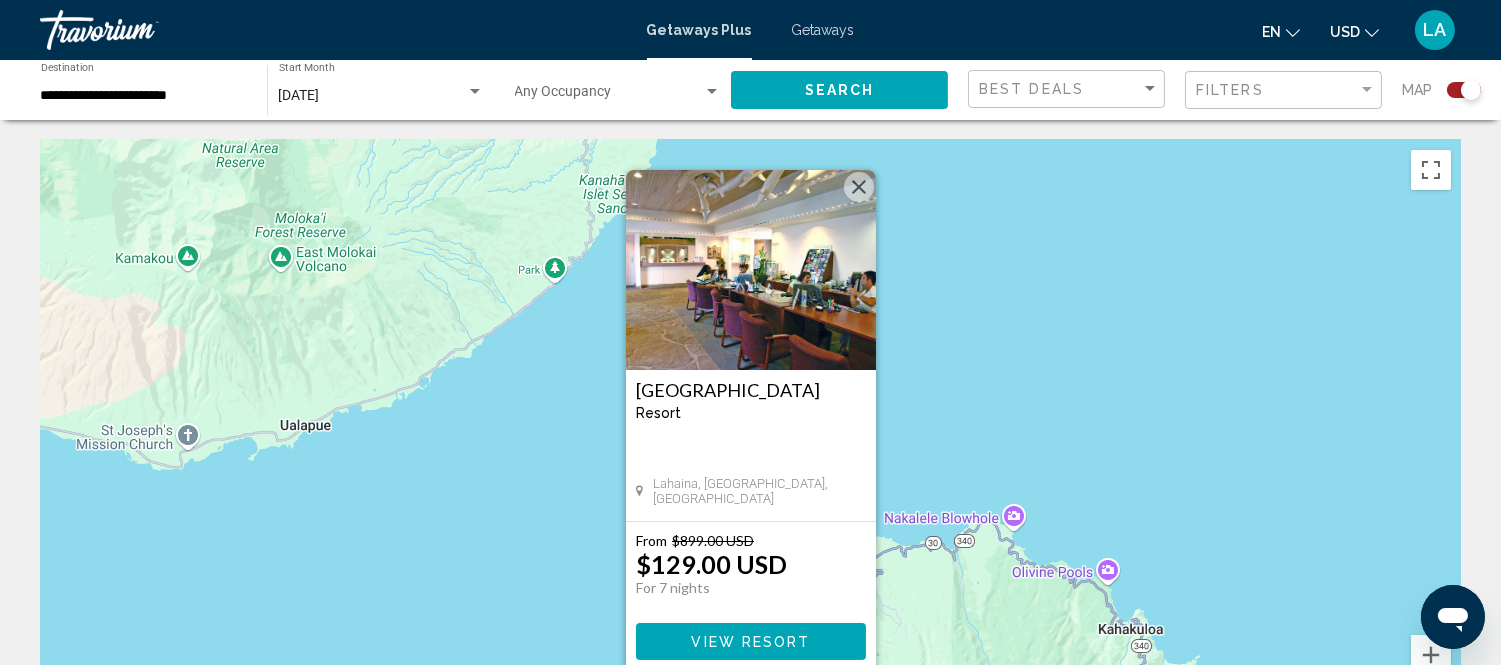 click on "View Resort" at bounding box center (750, 642) 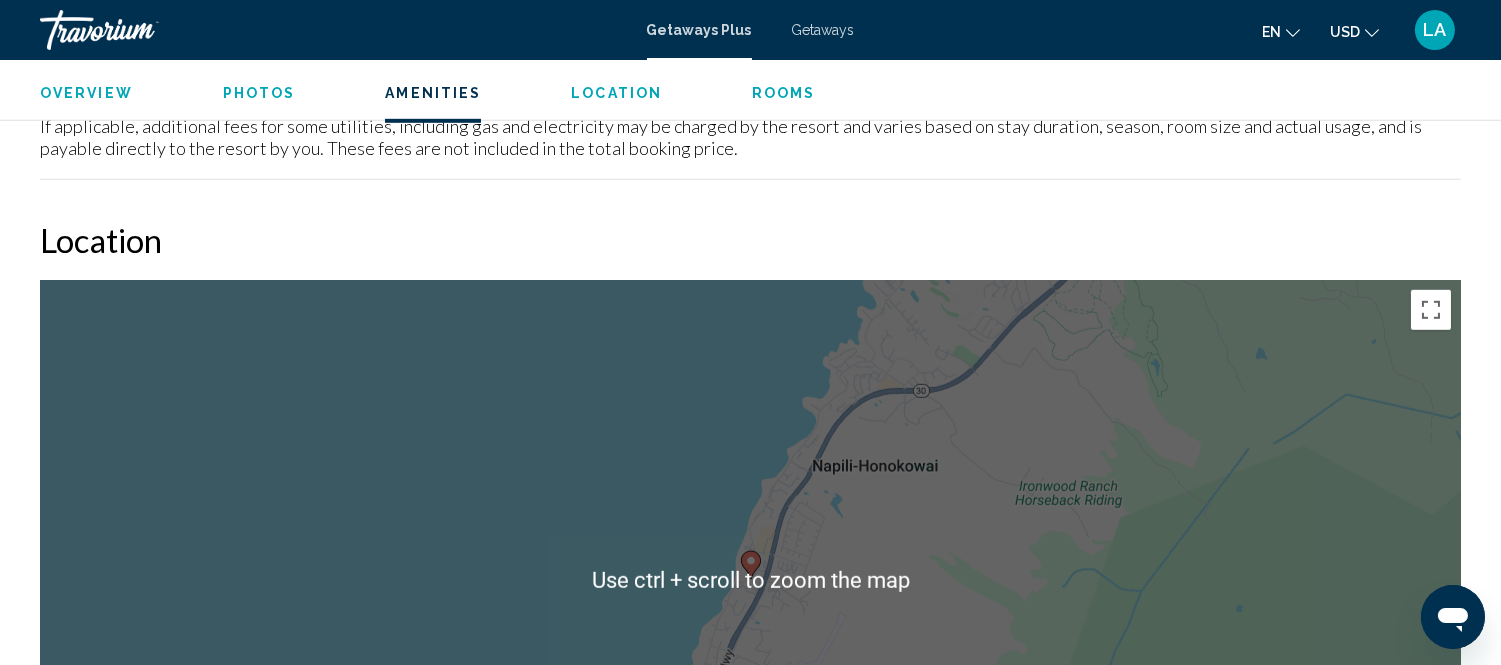 scroll, scrollTop: 2695, scrollLeft: 0, axis: vertical 